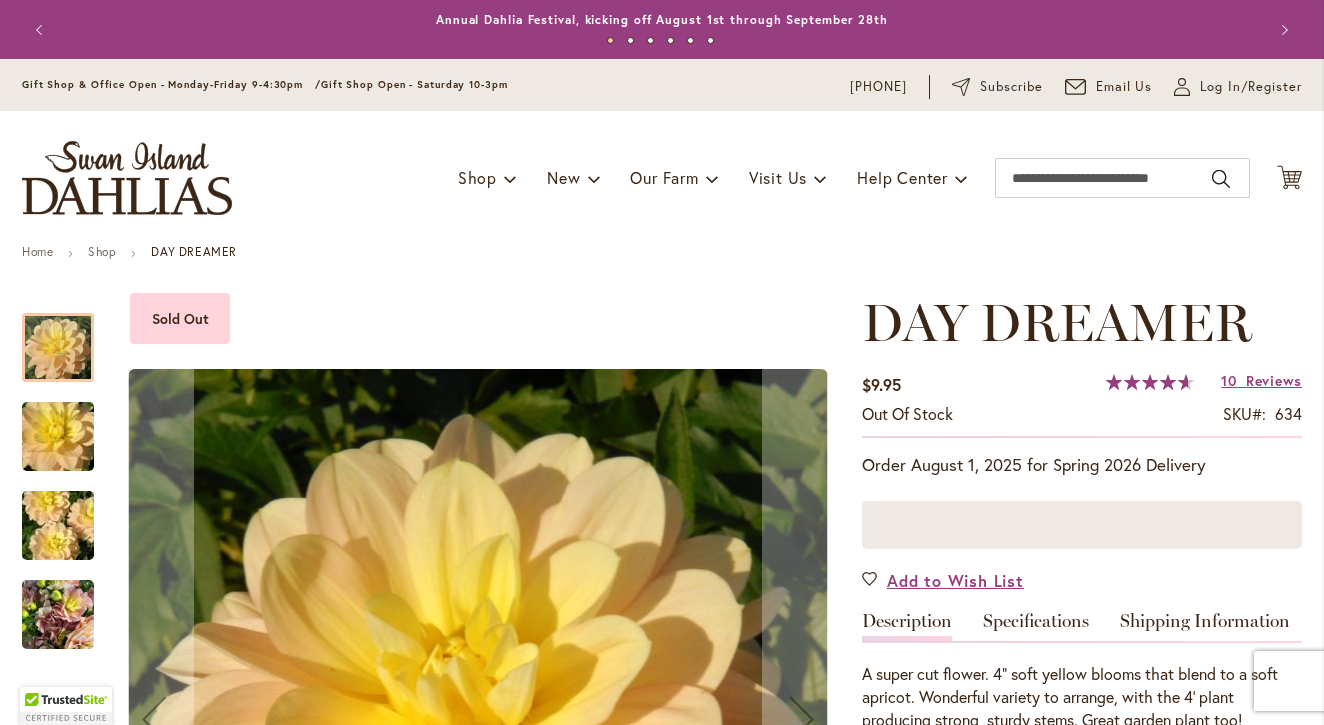 scroll, scrollTop: 0, scrollLeft: 0, axis: both 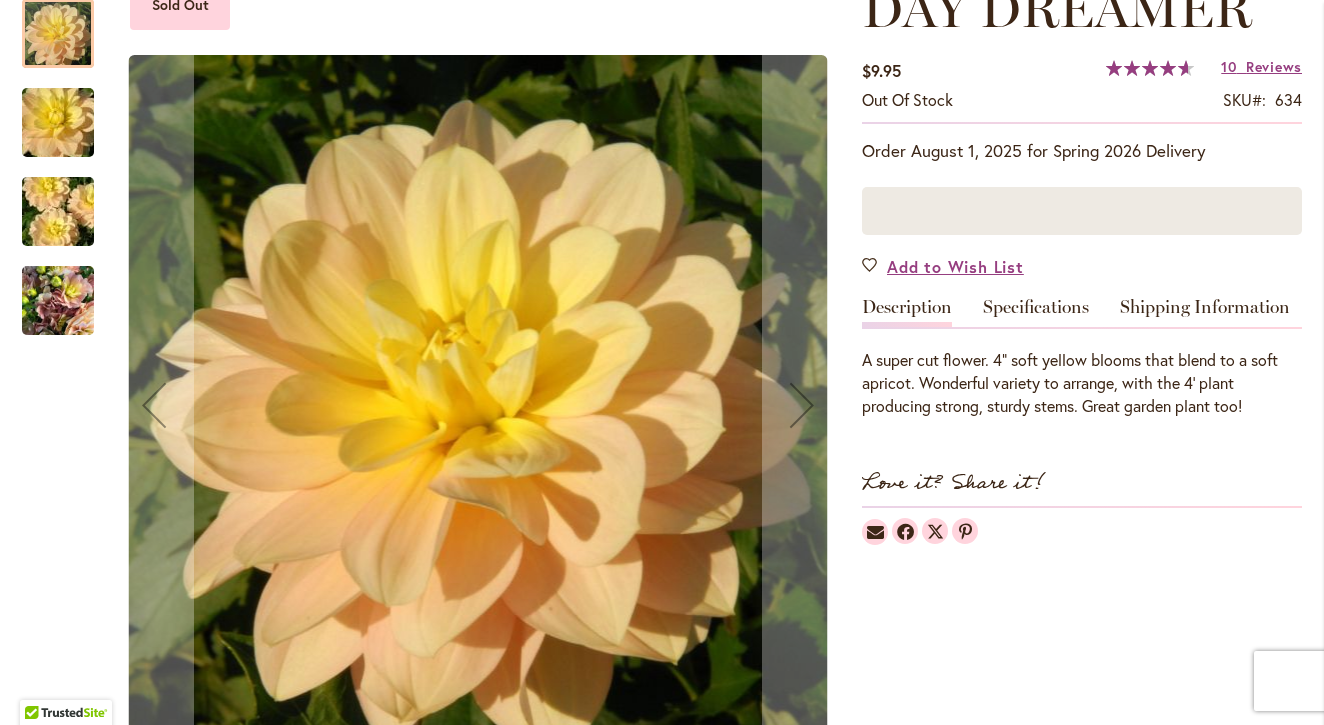 click at bounding box center (58, 301) 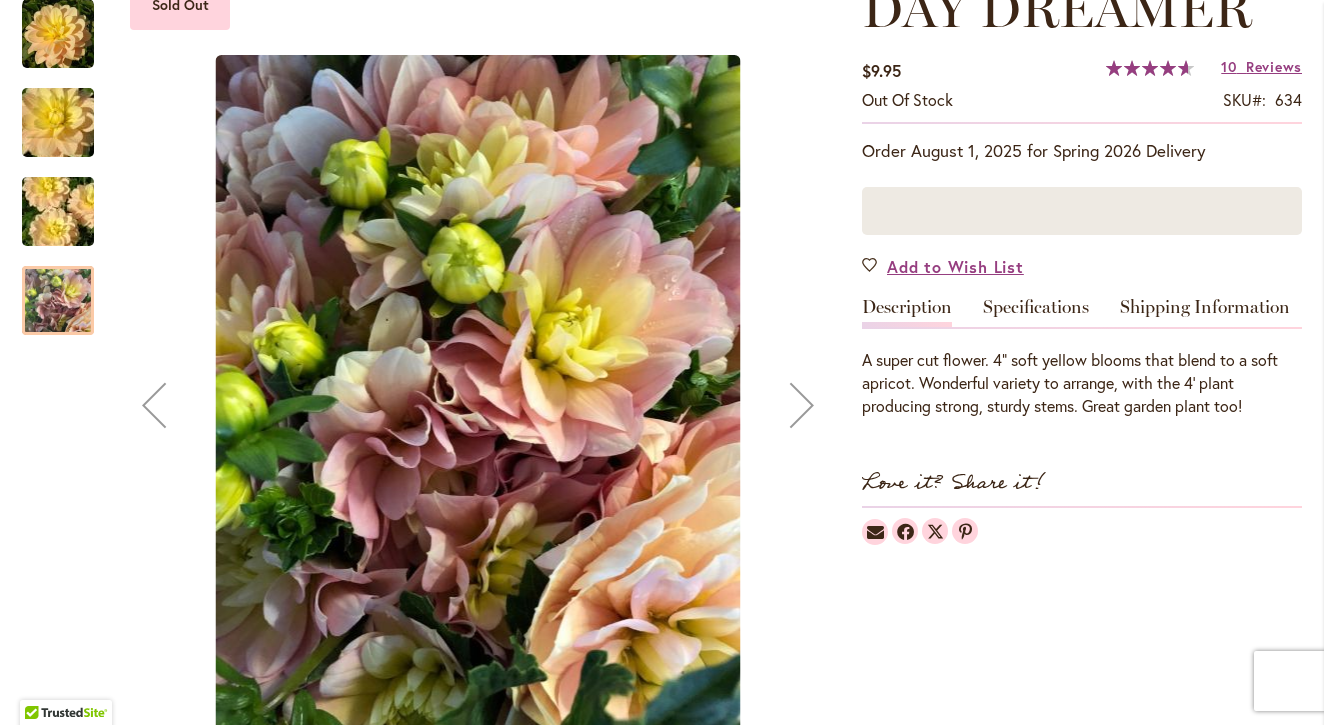 click at bounding box center (58, 34) 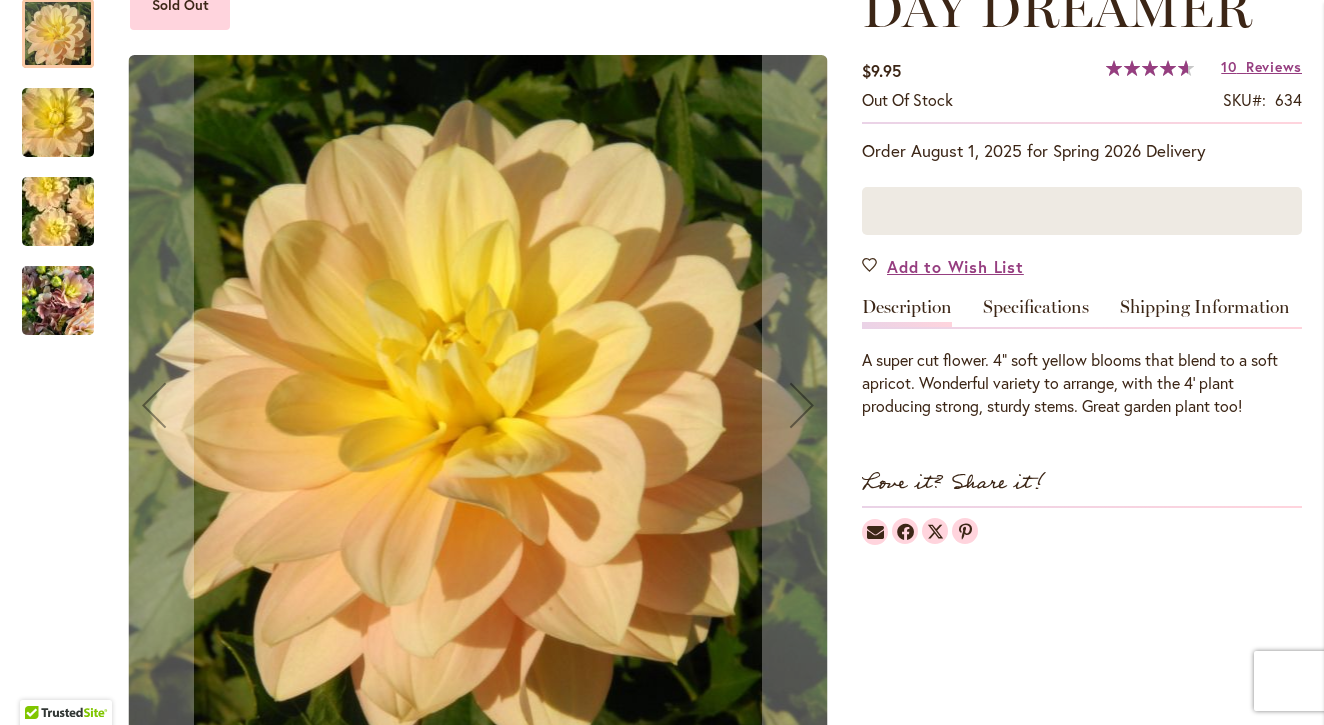 click at bounding box center (58, 123) 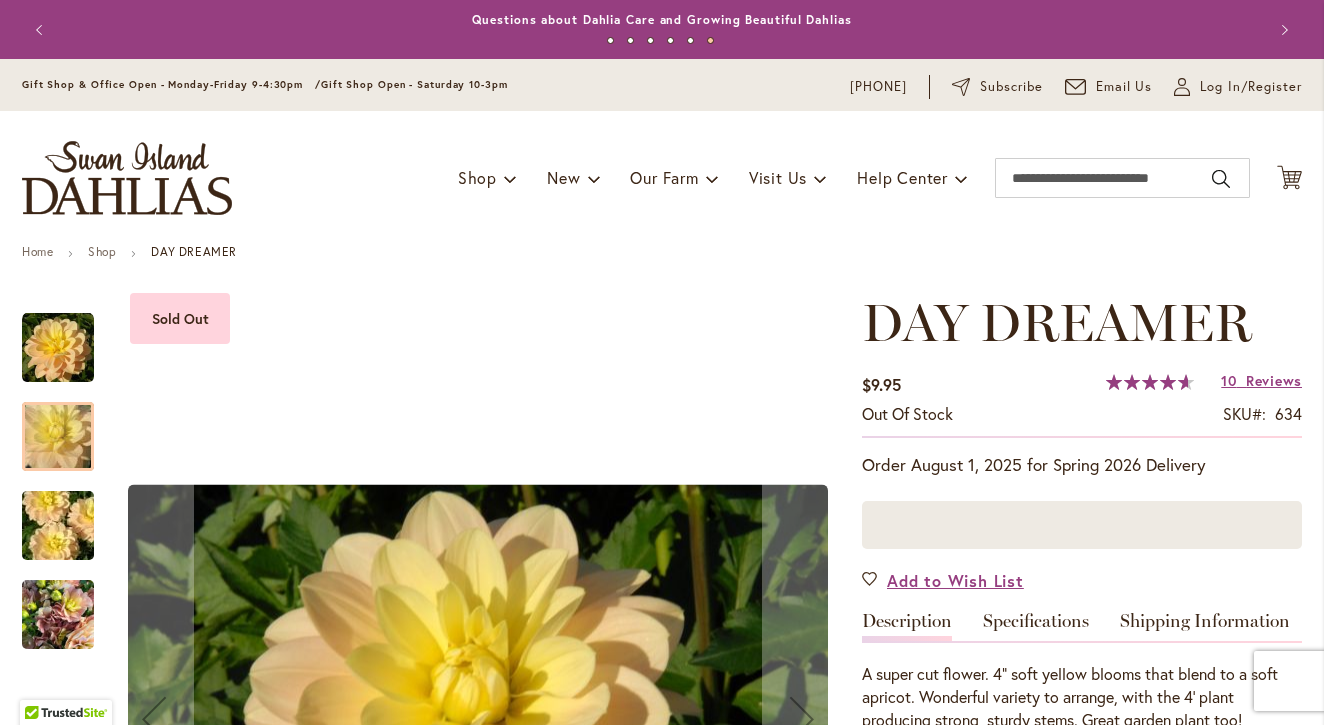 scroll, scrollTop: 0, scrollLeft: 0, axis: both 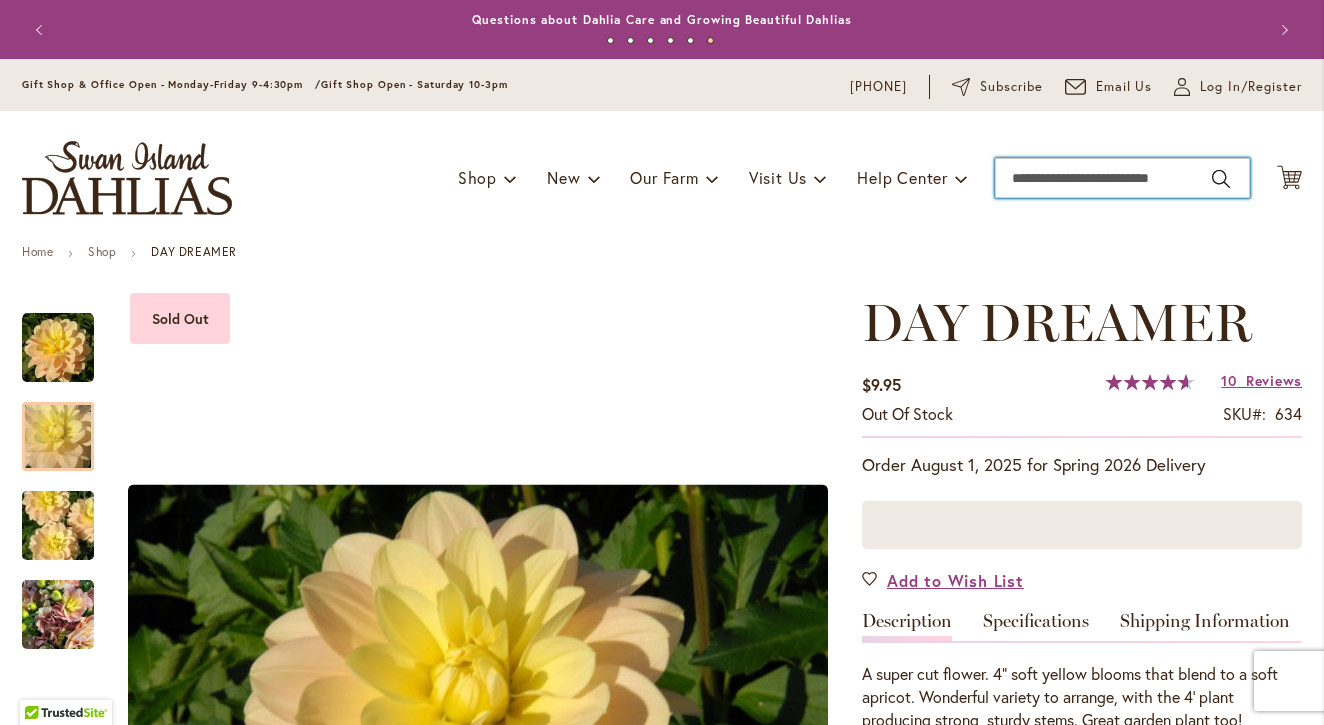 click on "Search" at bounding box center (1122, 178) 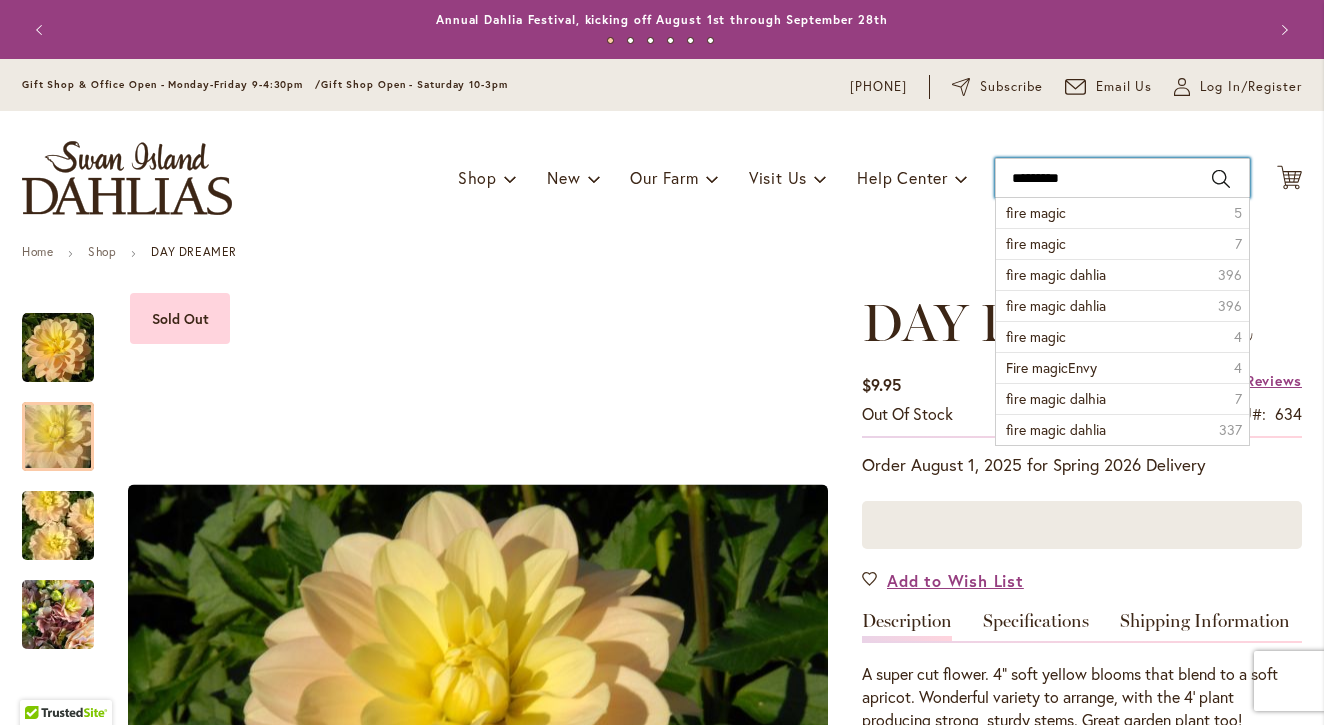type on "**********" 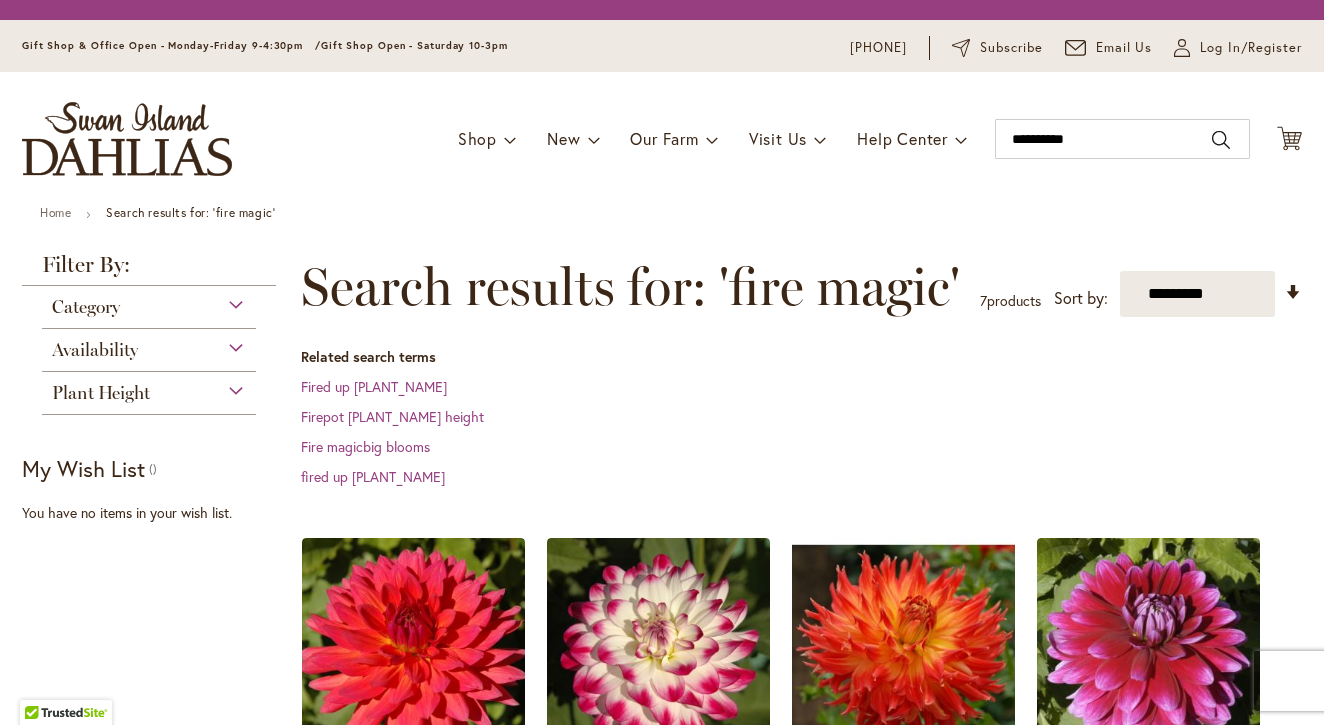 scroll, scrollTop: 0, scrollLeft: 0, axis: both 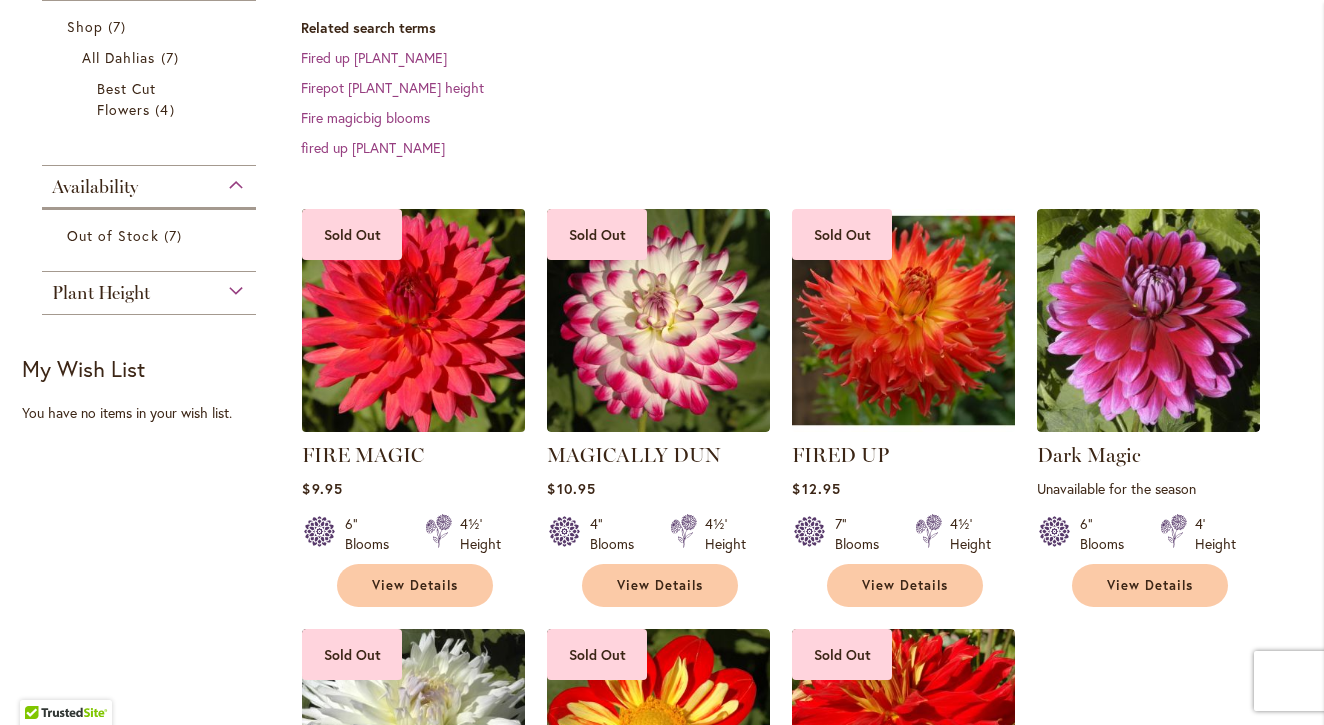 click at bounding box center (414, 320) 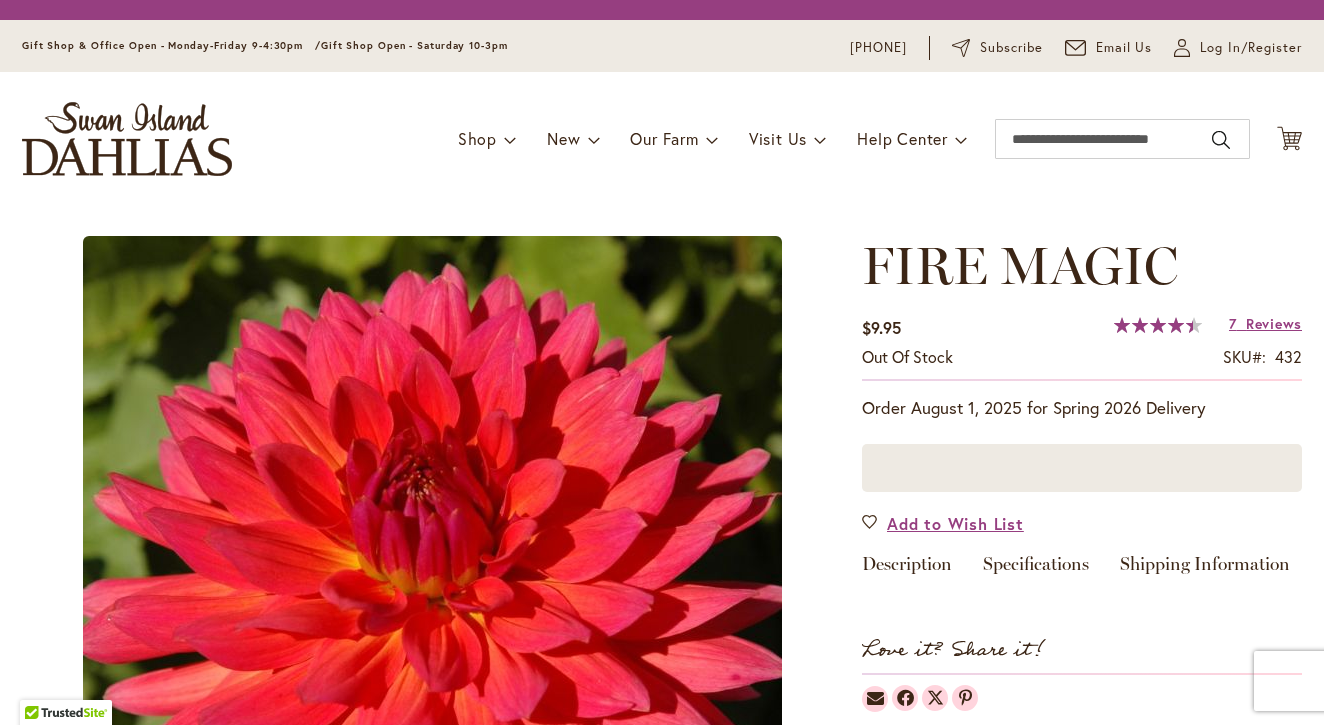 scroll, scrollTop: 0, scrollLeft: 0, axis: both 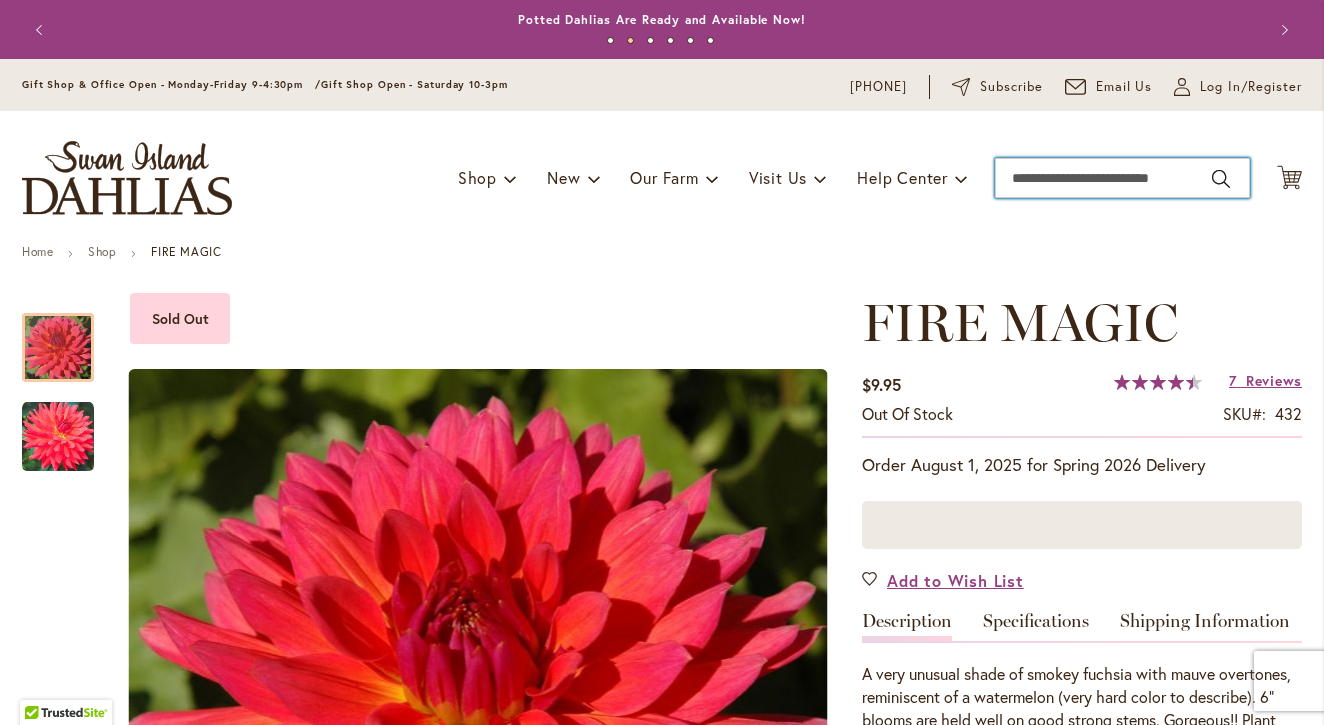 click on "Search" at bounding box center (1122, 178) 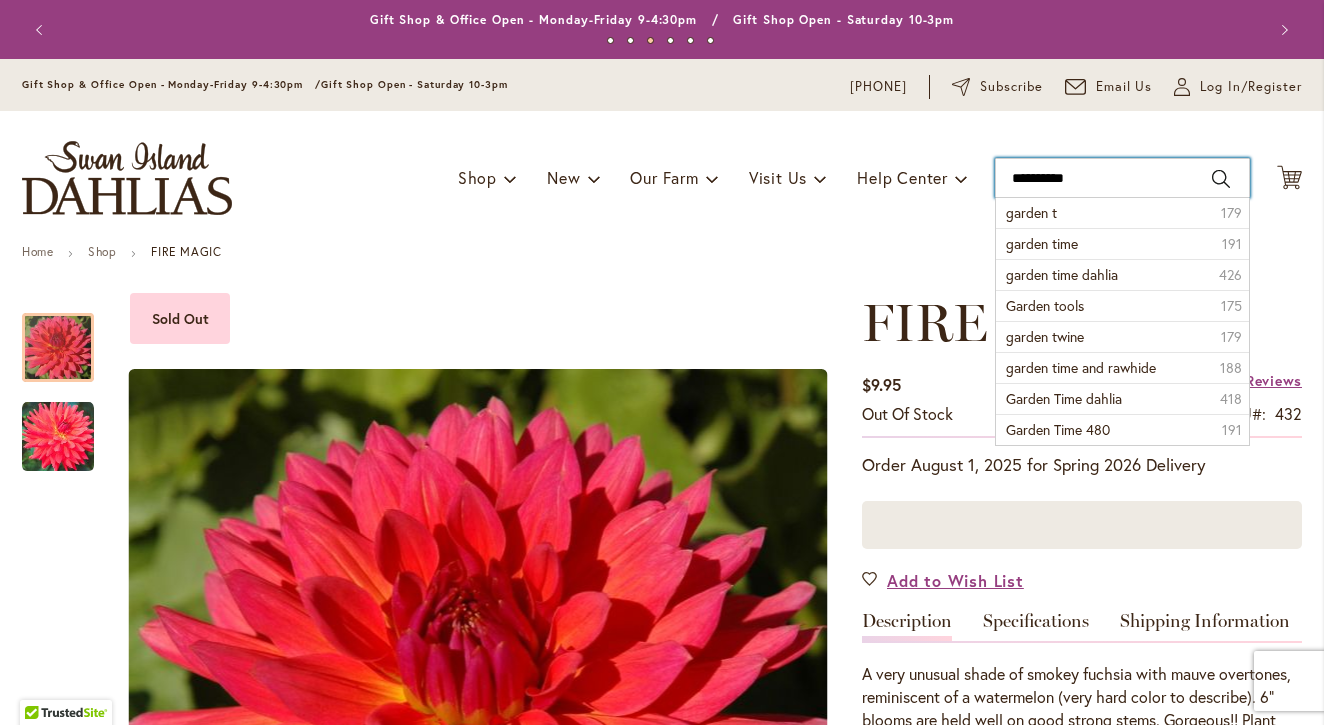 type on "**********" 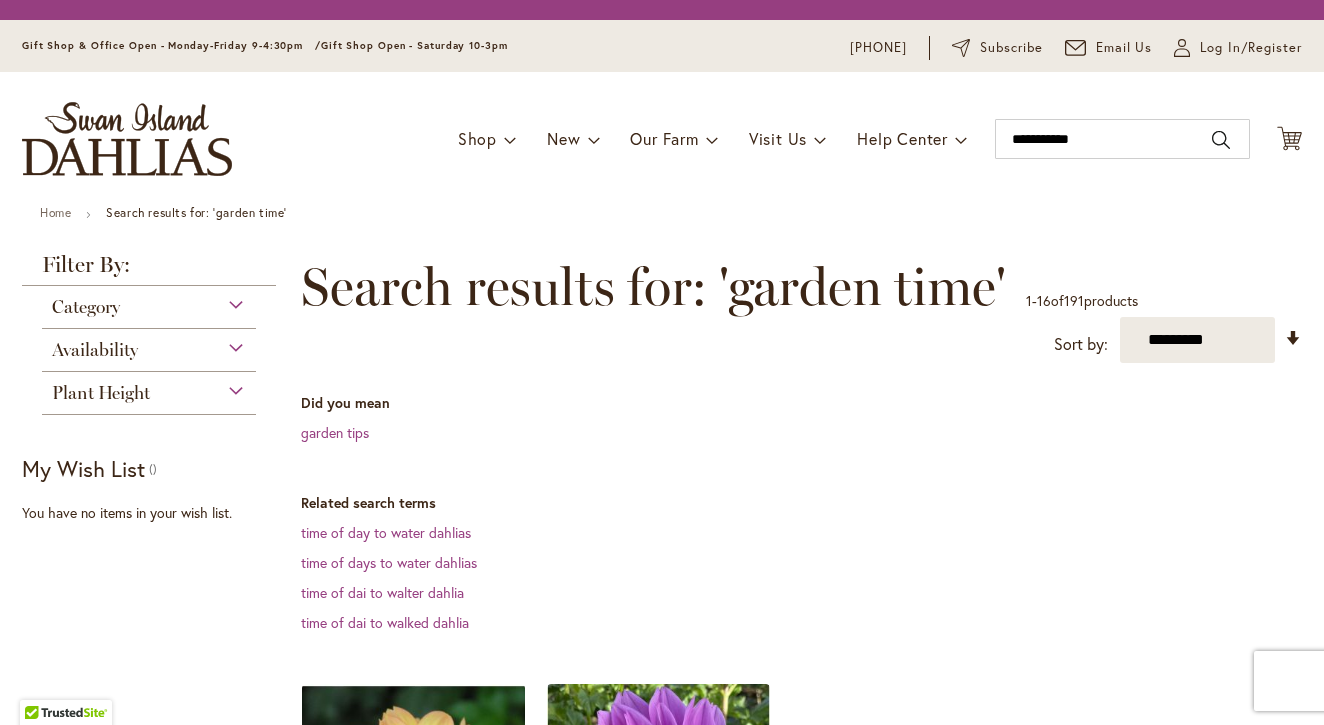scroll, scrollTop: 0, scrollLeft: 0, axis: both 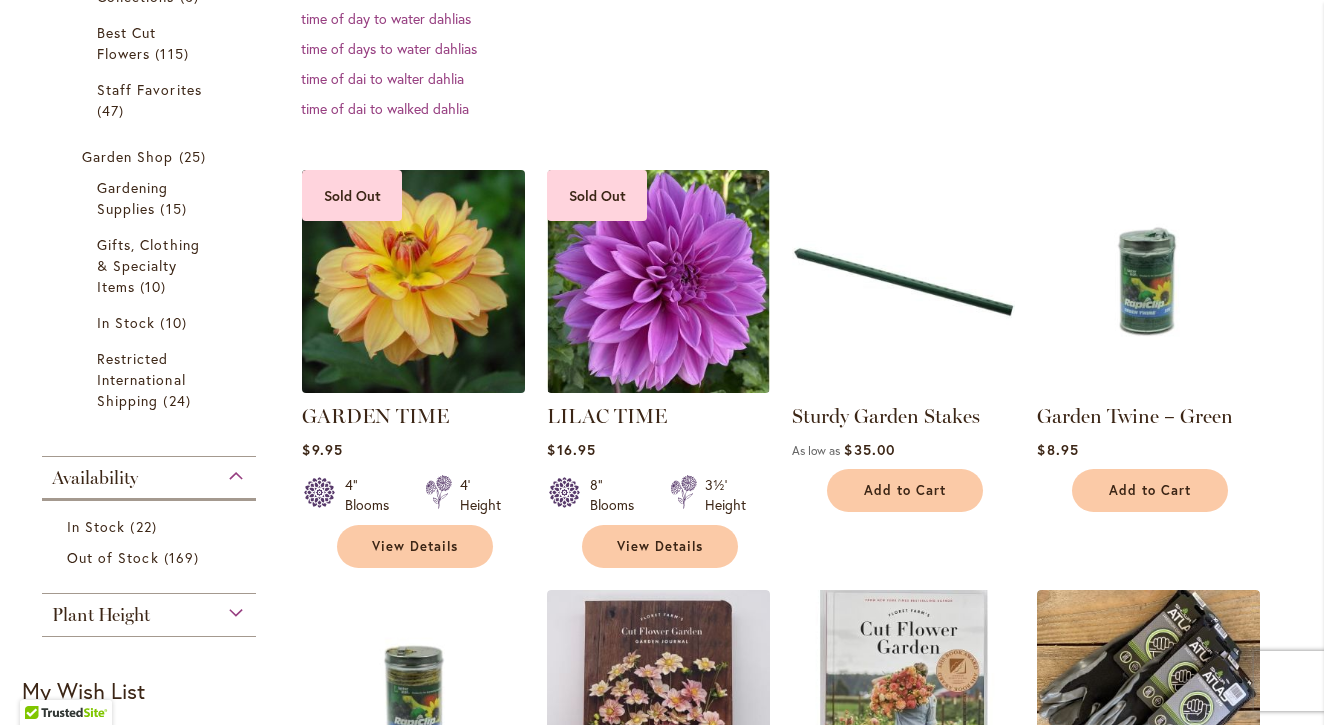 click at bounding box center [414, 281] 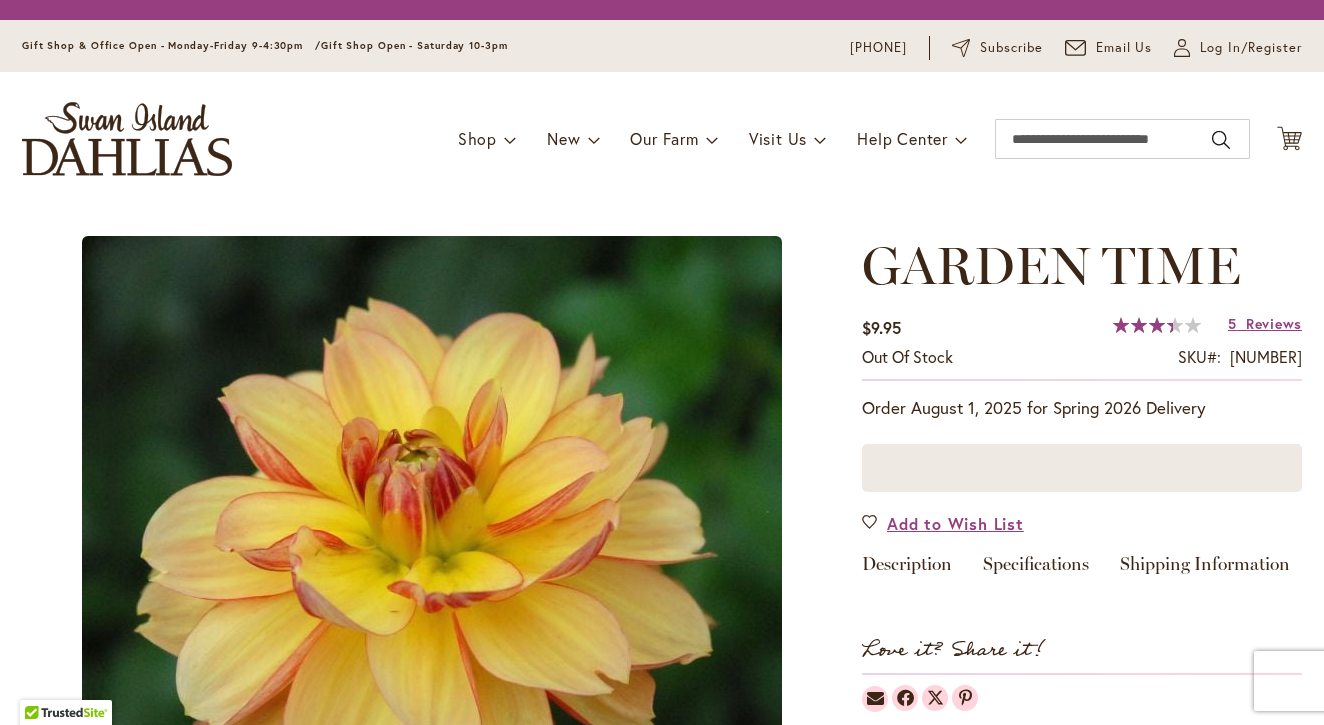 scroll, scrollTop: 0, scrollLeft: 0, axis: both 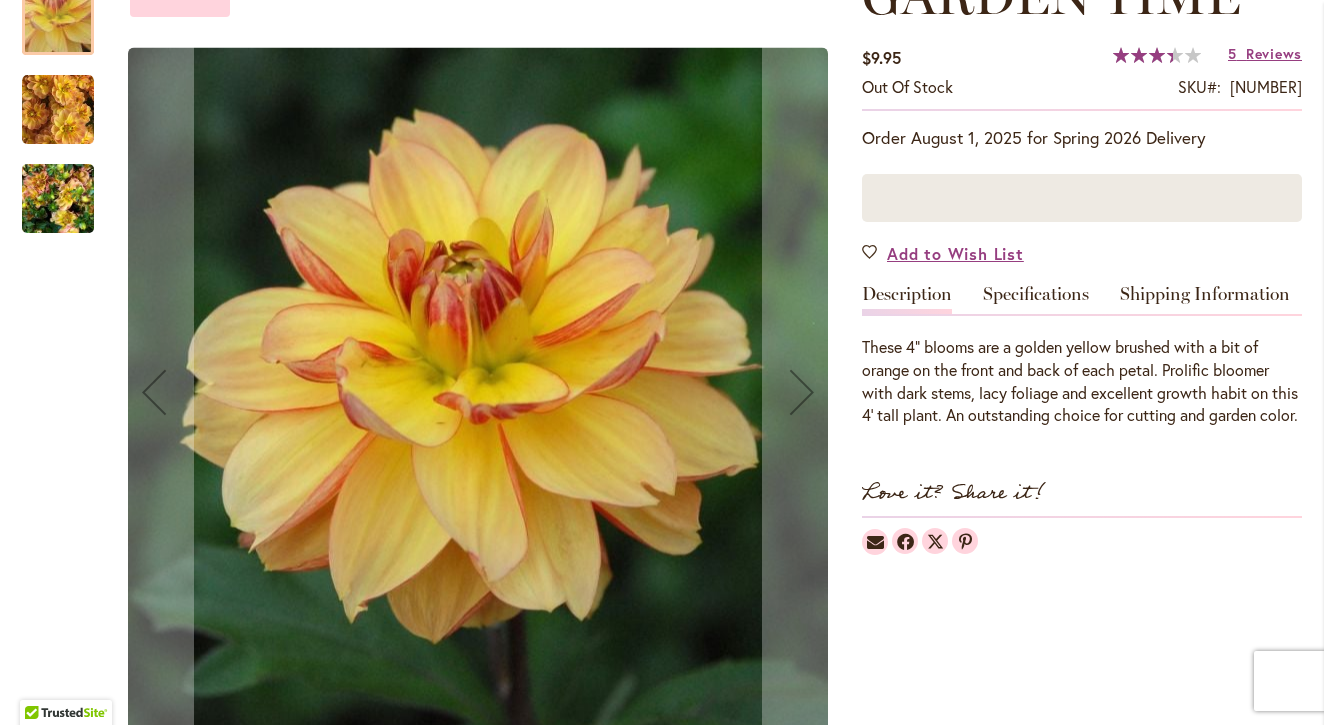 click at bounding box center [58, 110] 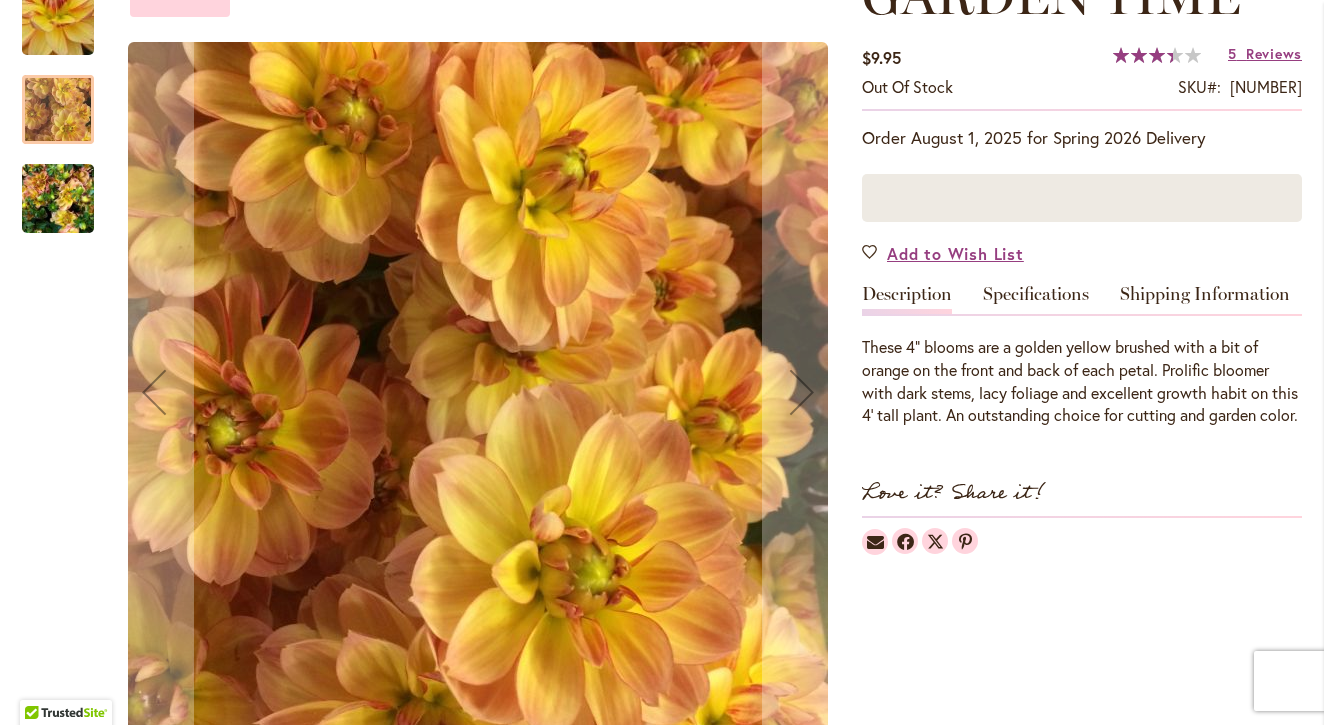 click at bounding box center (58, 199) 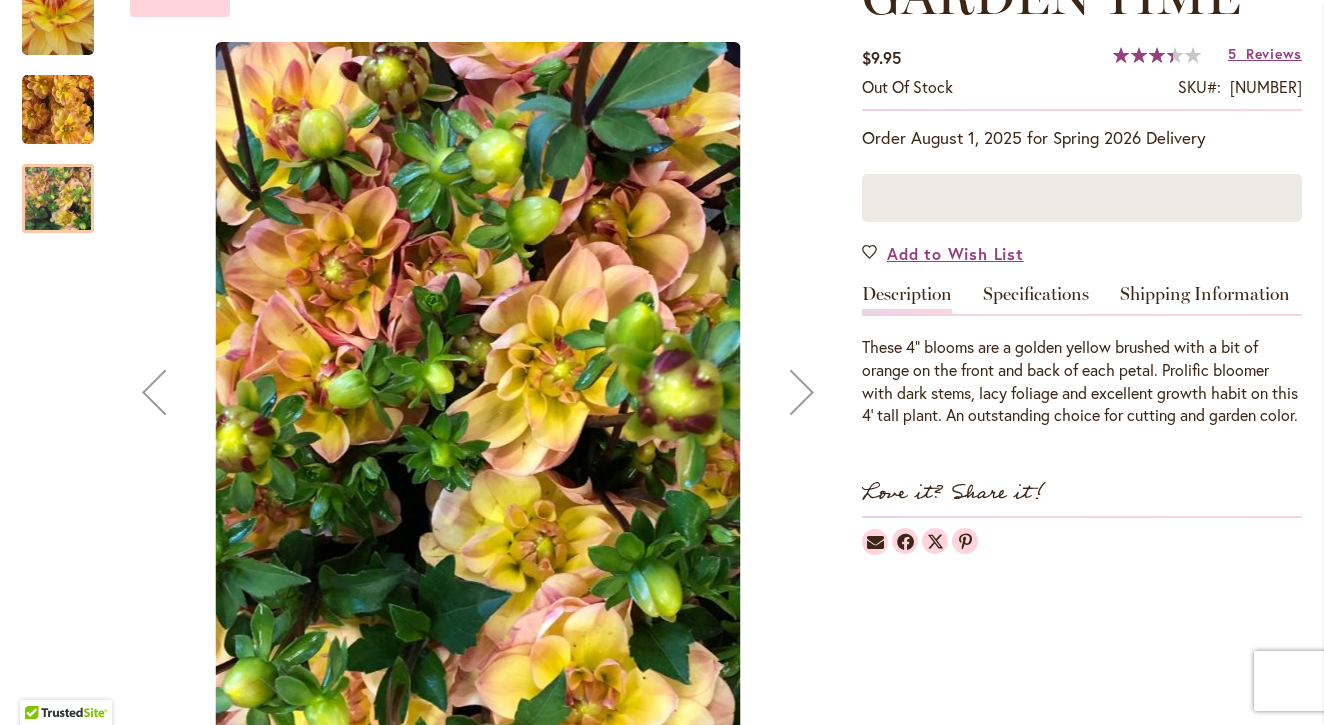click at bounding box center [58, 110] 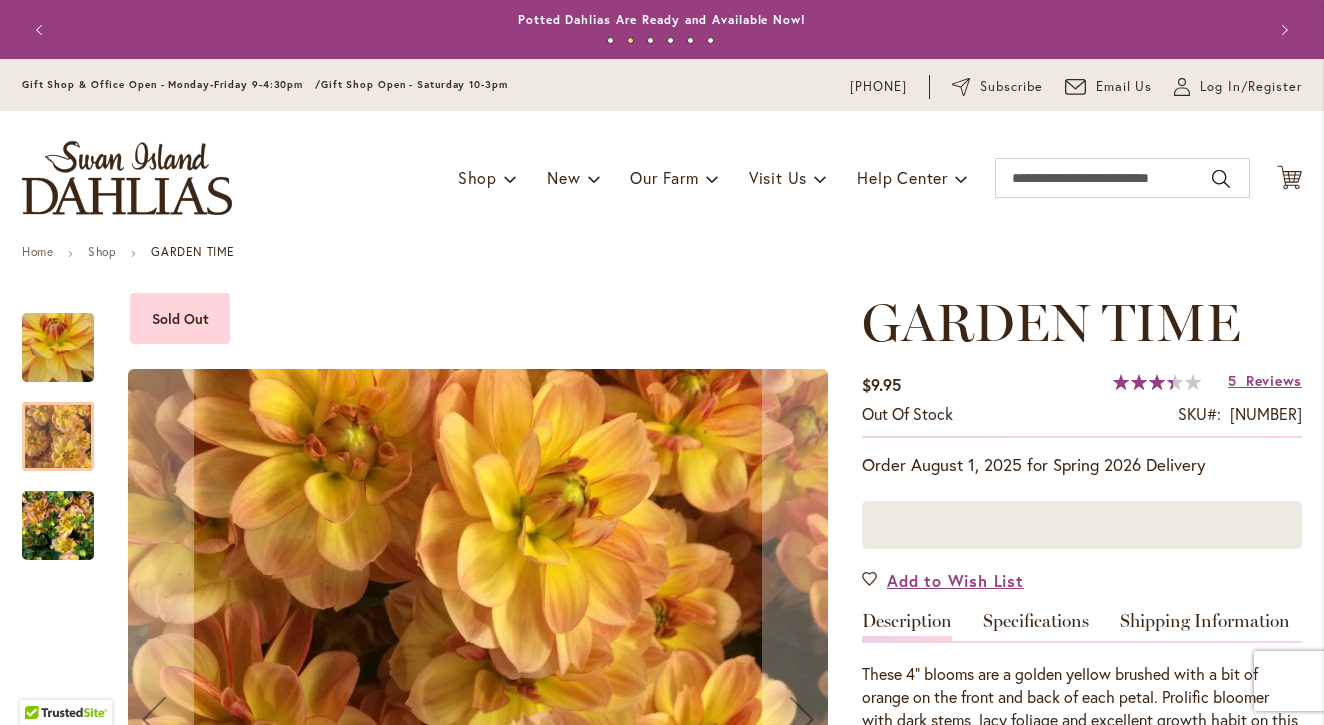 scroll, scrollTop: 0, scrollLeft: 0, axis: both 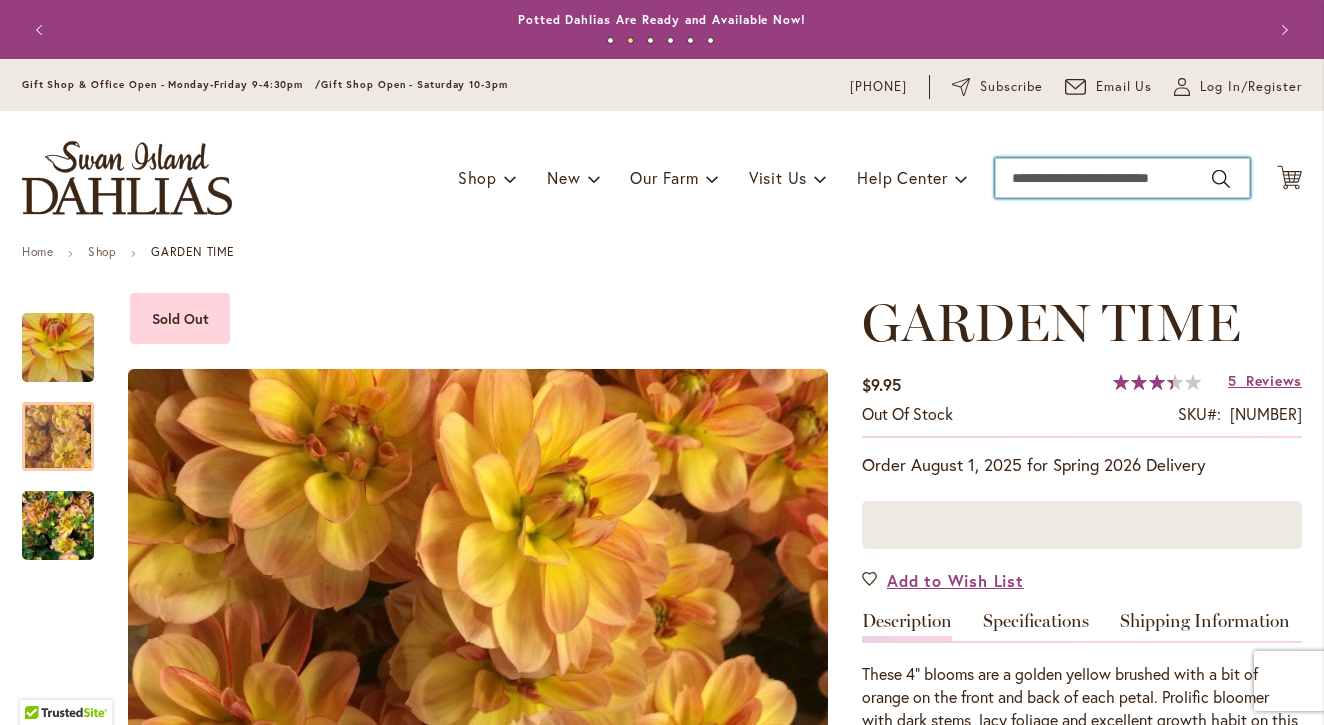 click on "Search" at bounding box center [1122, 178] 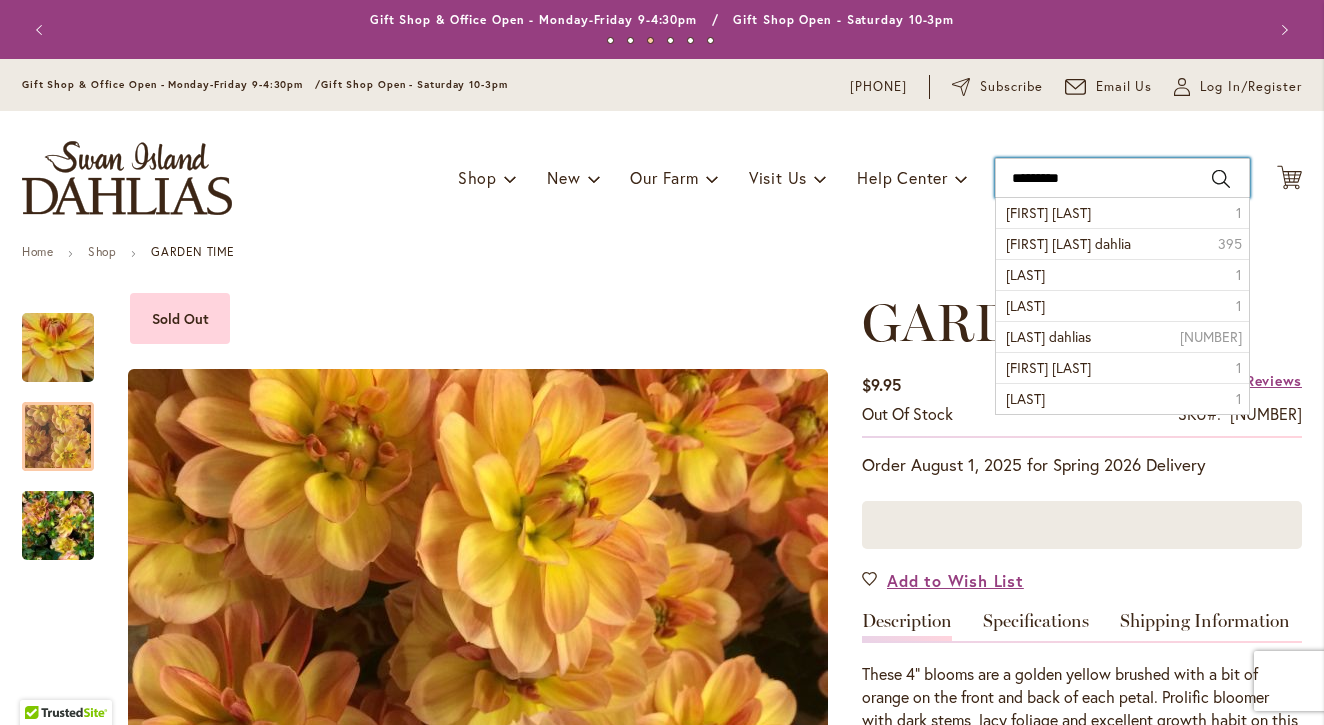 type on "**********" 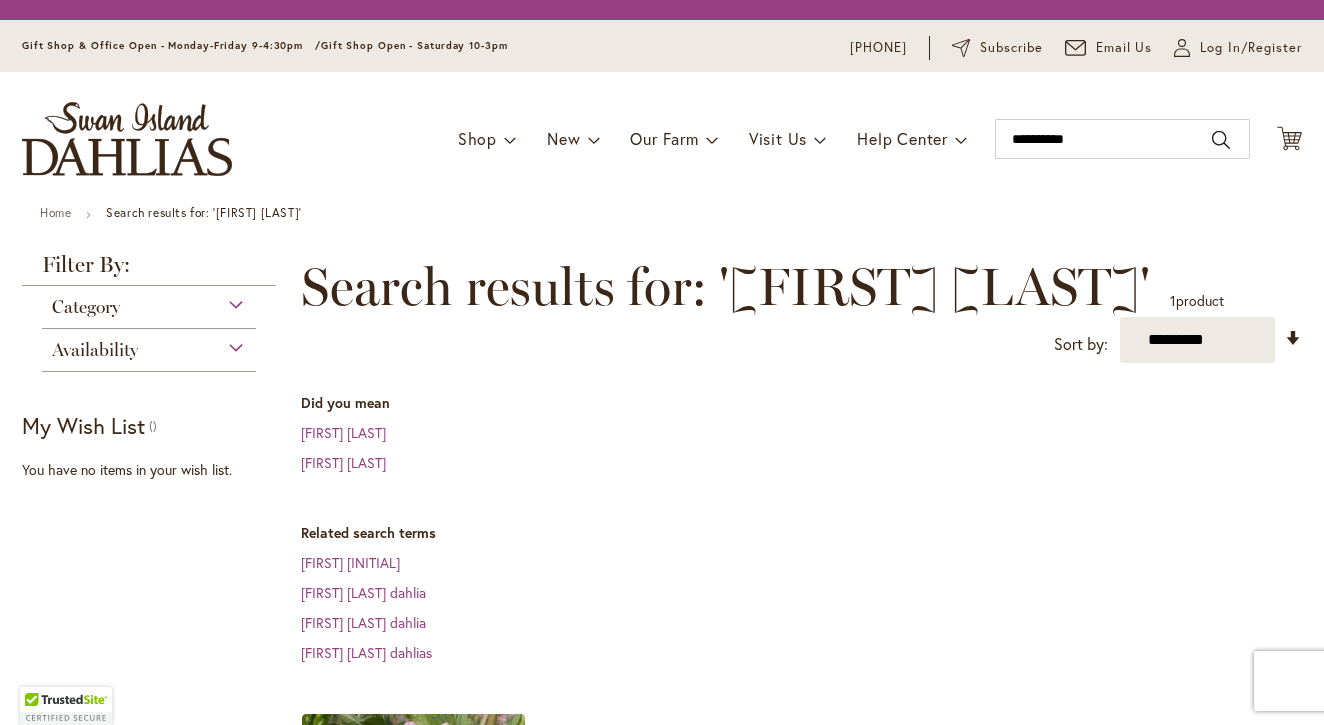 scroll, scrollTop: 0, scrollLeft: 0, axis: both 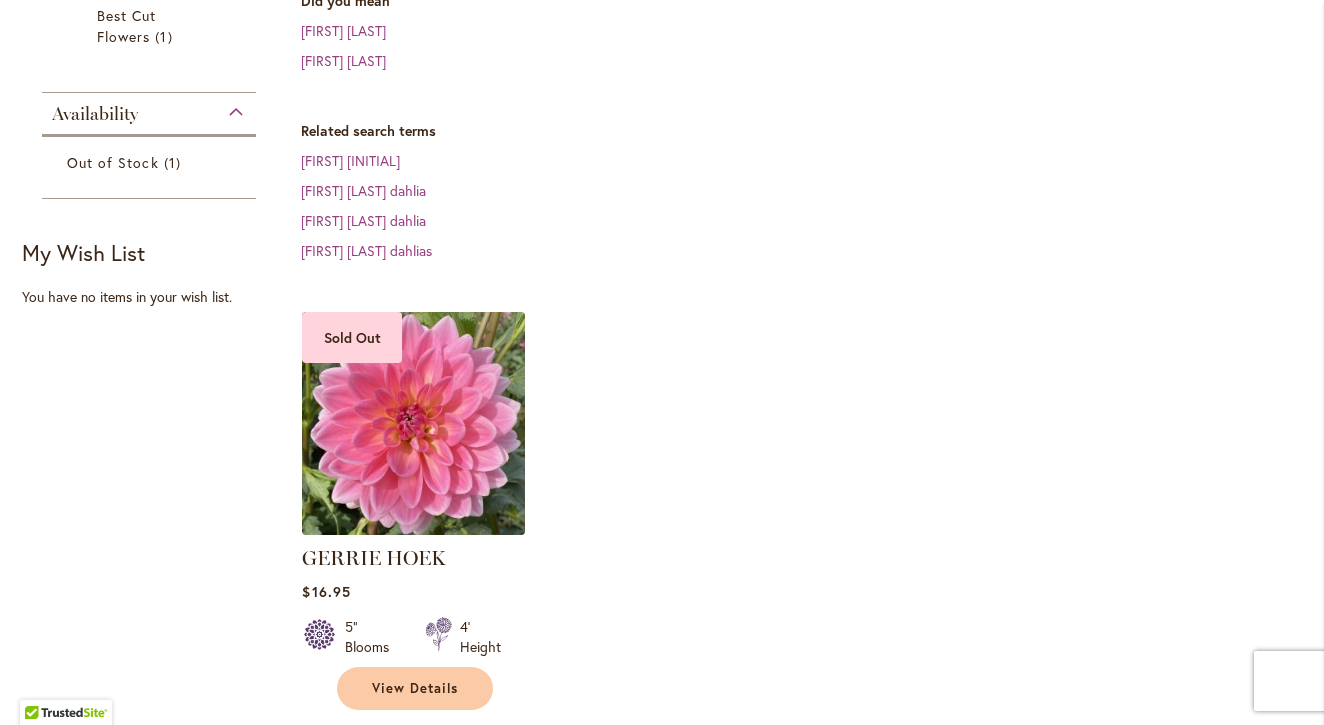 click at bounding box center [414, 423] 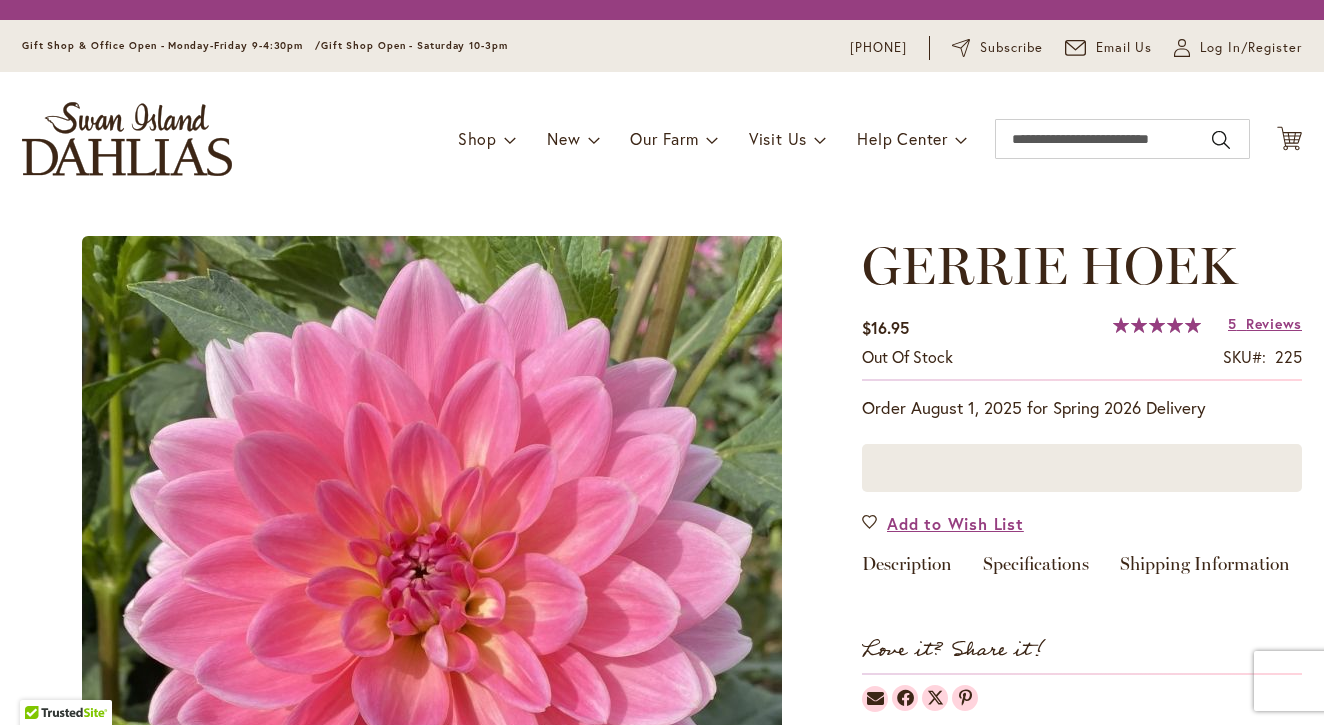 scroll, scrollTop: 0, scrollLeft: 0, axis: both 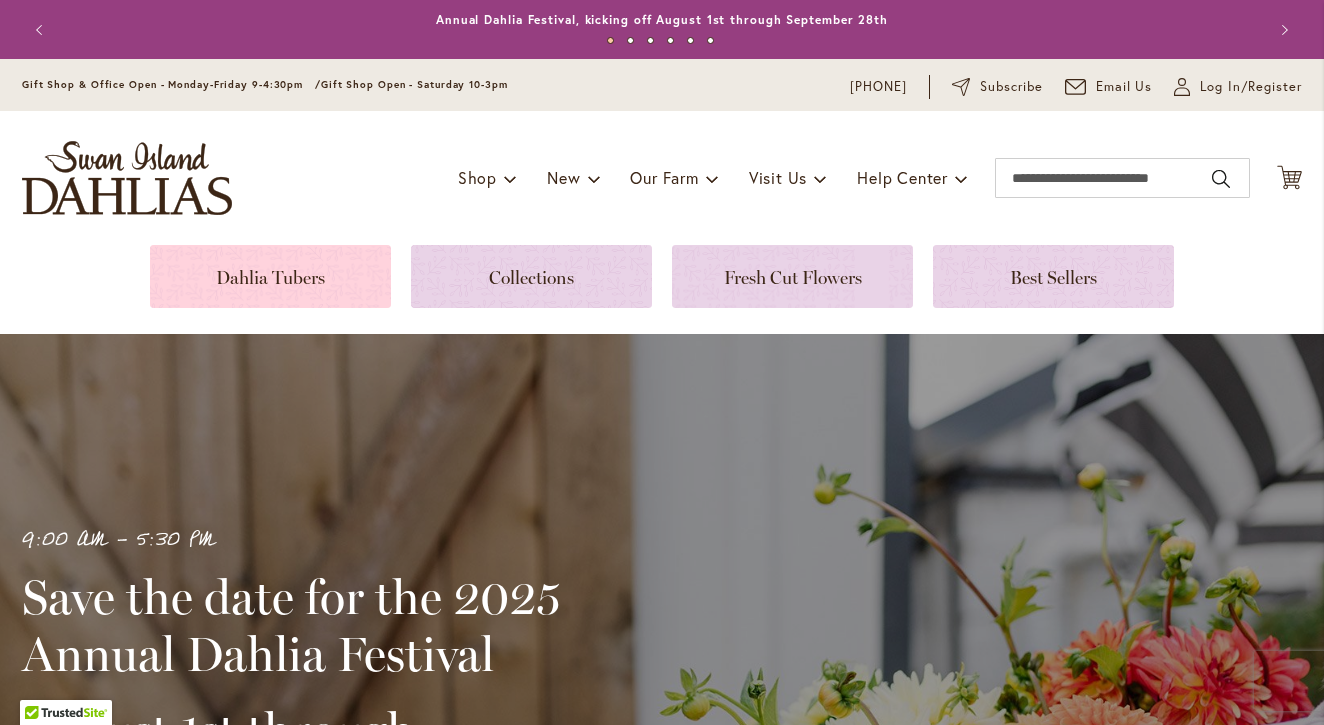 click at bounding box center [270, 276] 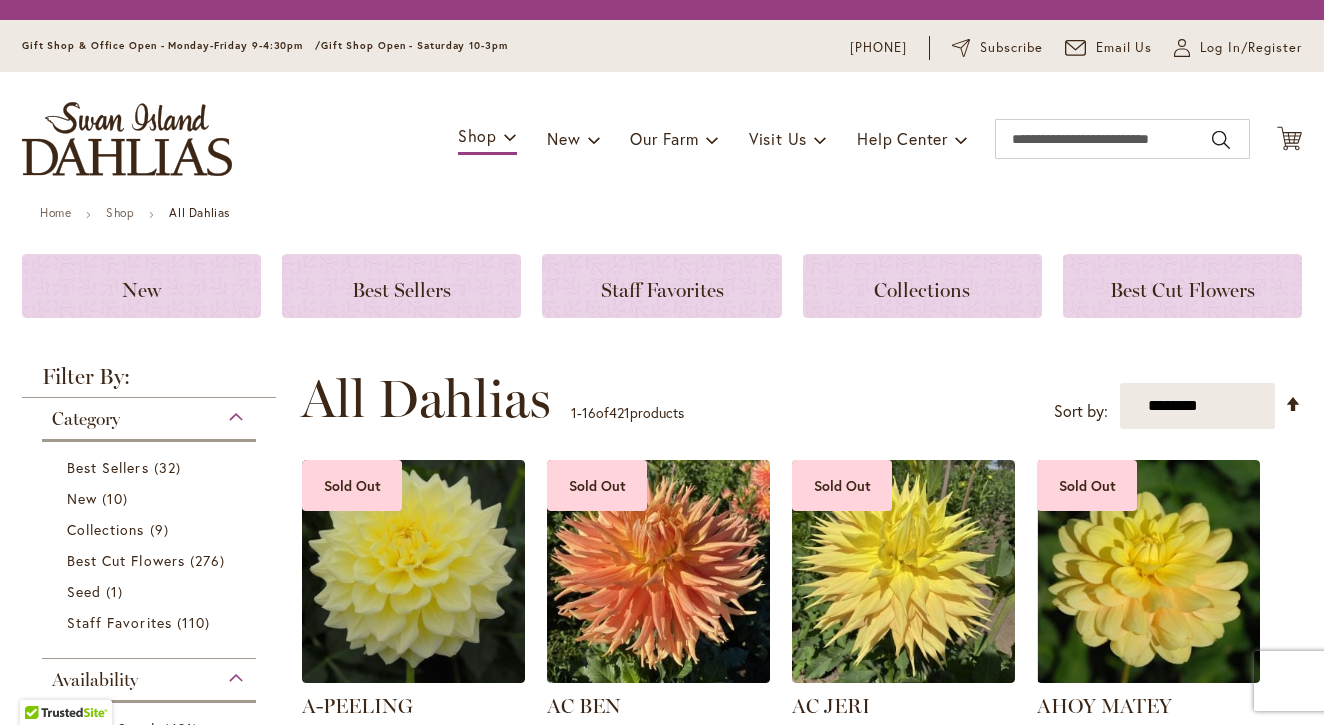 scroll, scrollTop: 0, scrollLeft: 0, axis: both 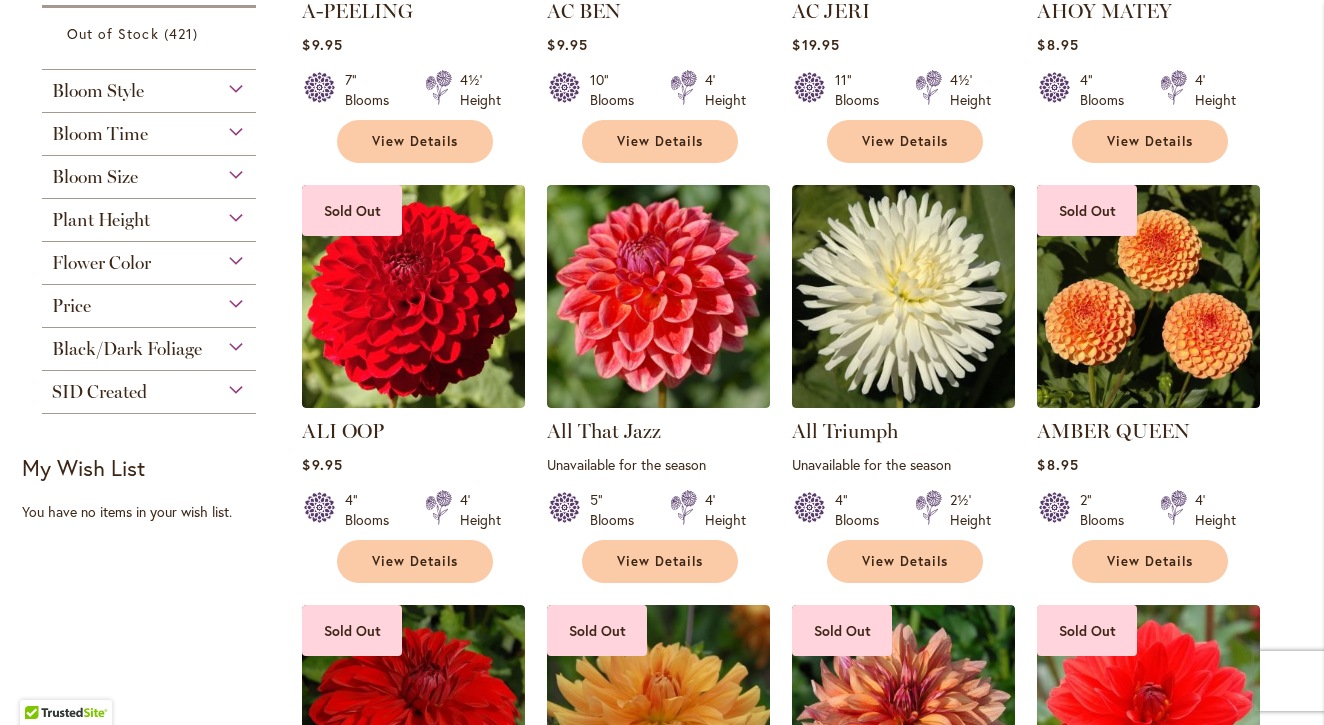 click on "Flower Color" at bounding box center [149, 258] 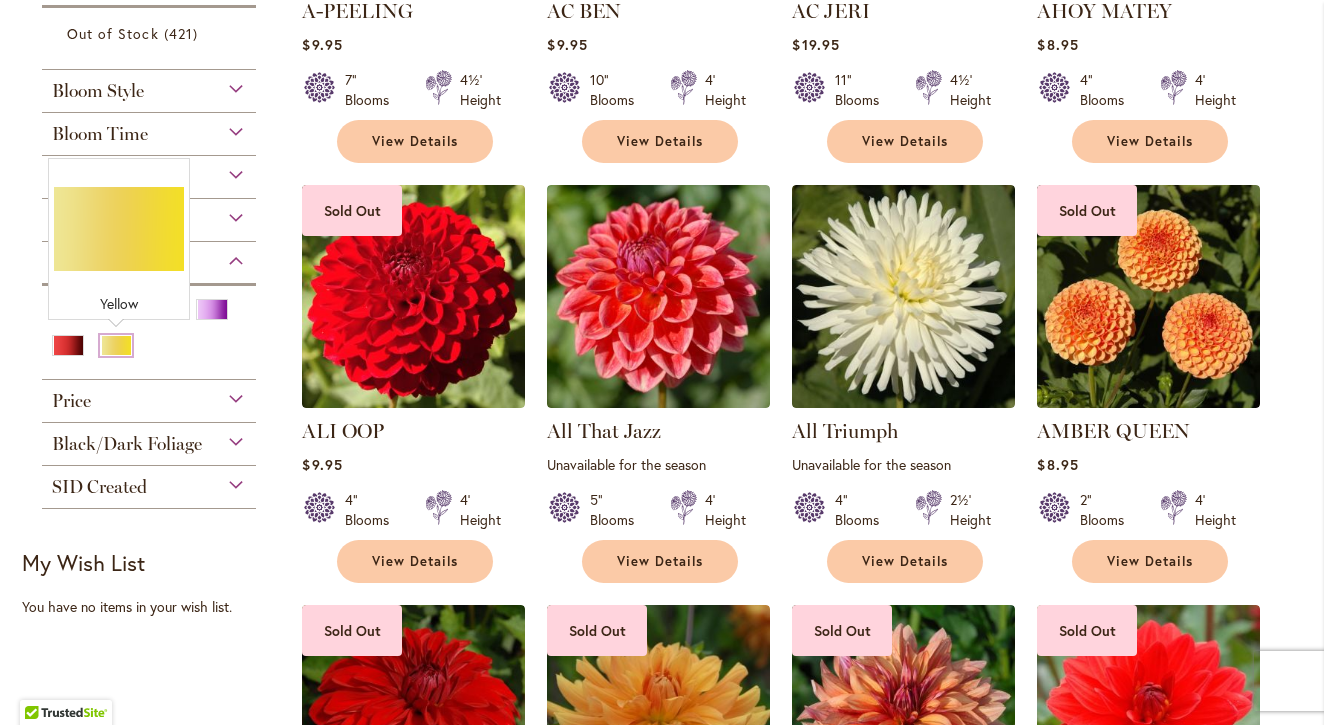 click at bounding box center [116, 345] 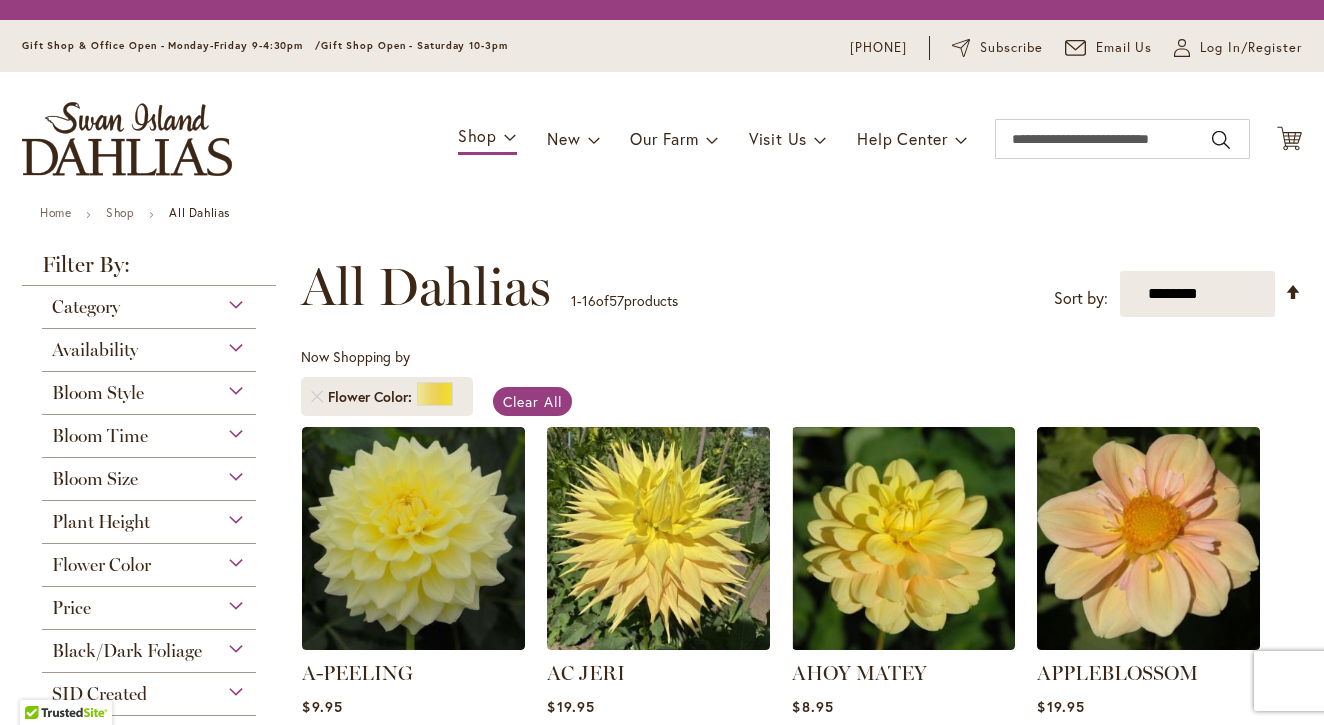 scroll, scrollTop: 0, scrollLeft: 0, axis: both 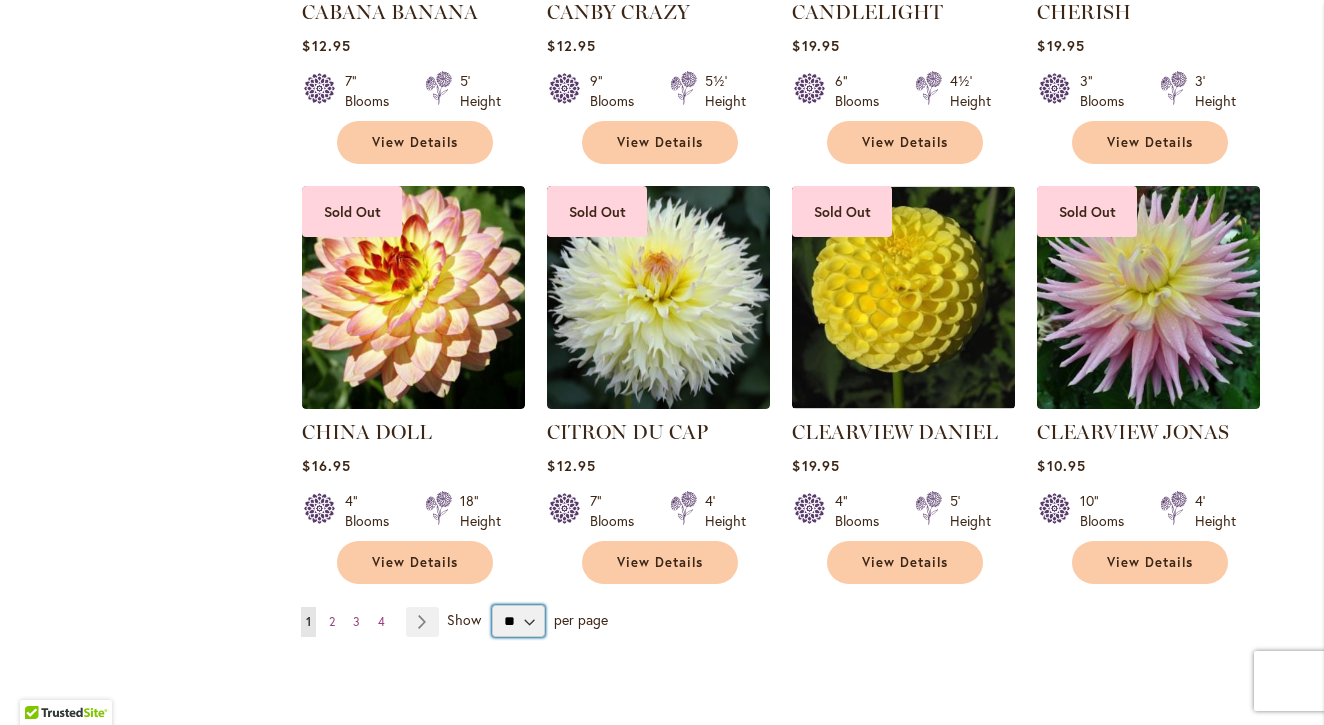 select on "**" 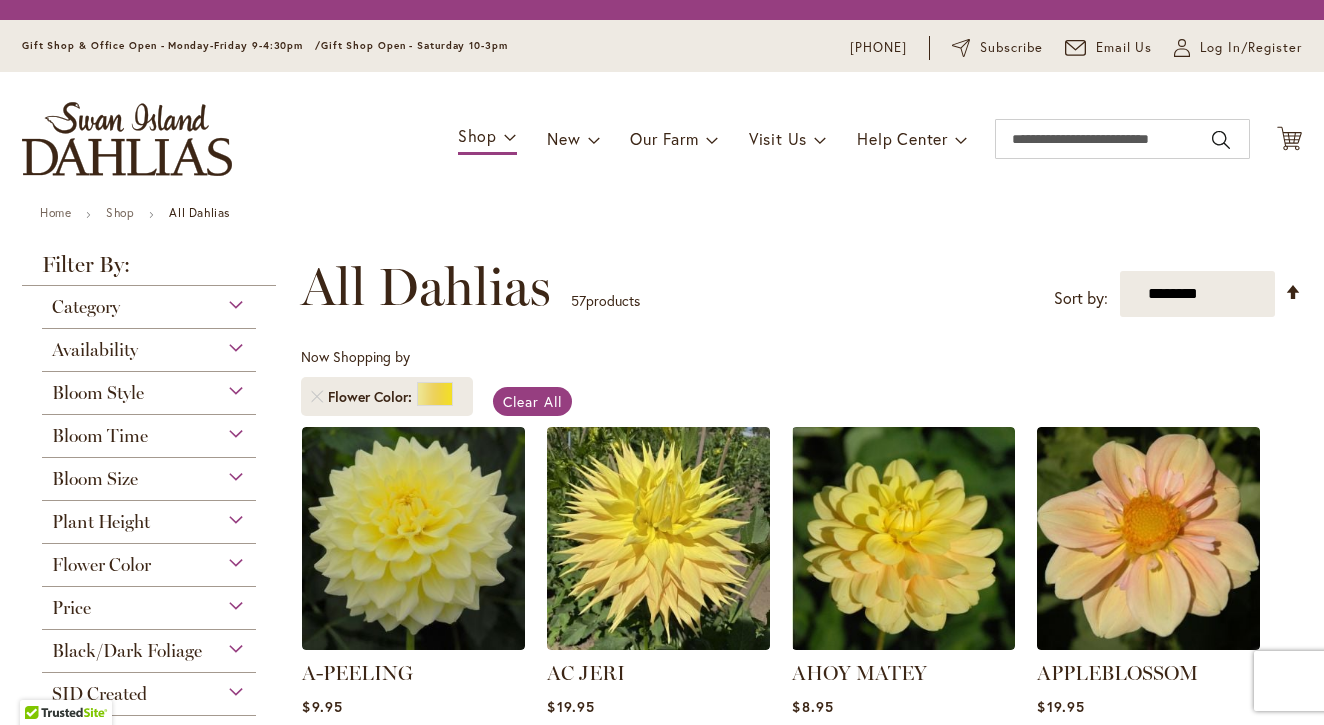 scroll, scrollTop: 0, scrollLeft: 0, axis: both 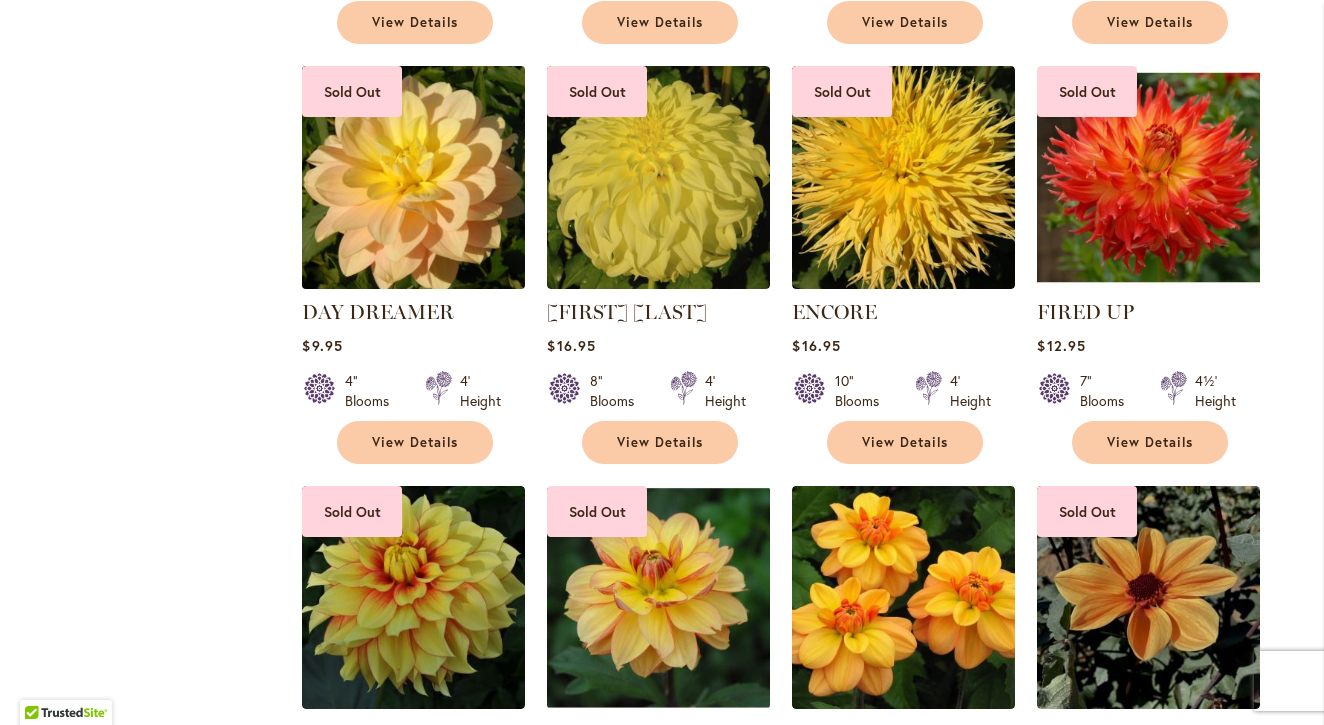 click at bounding box center (414, 177) 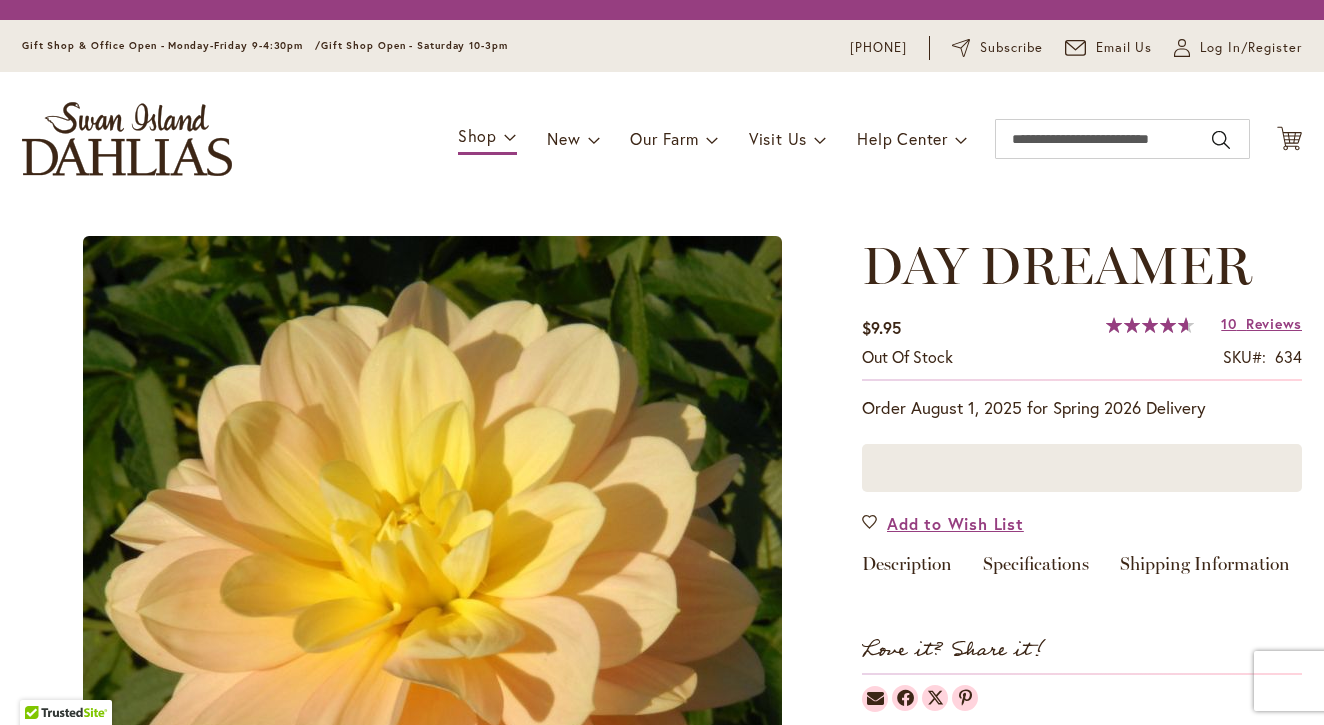 scroll, scrollTop: 0, scrollLeft: 0, axis: both 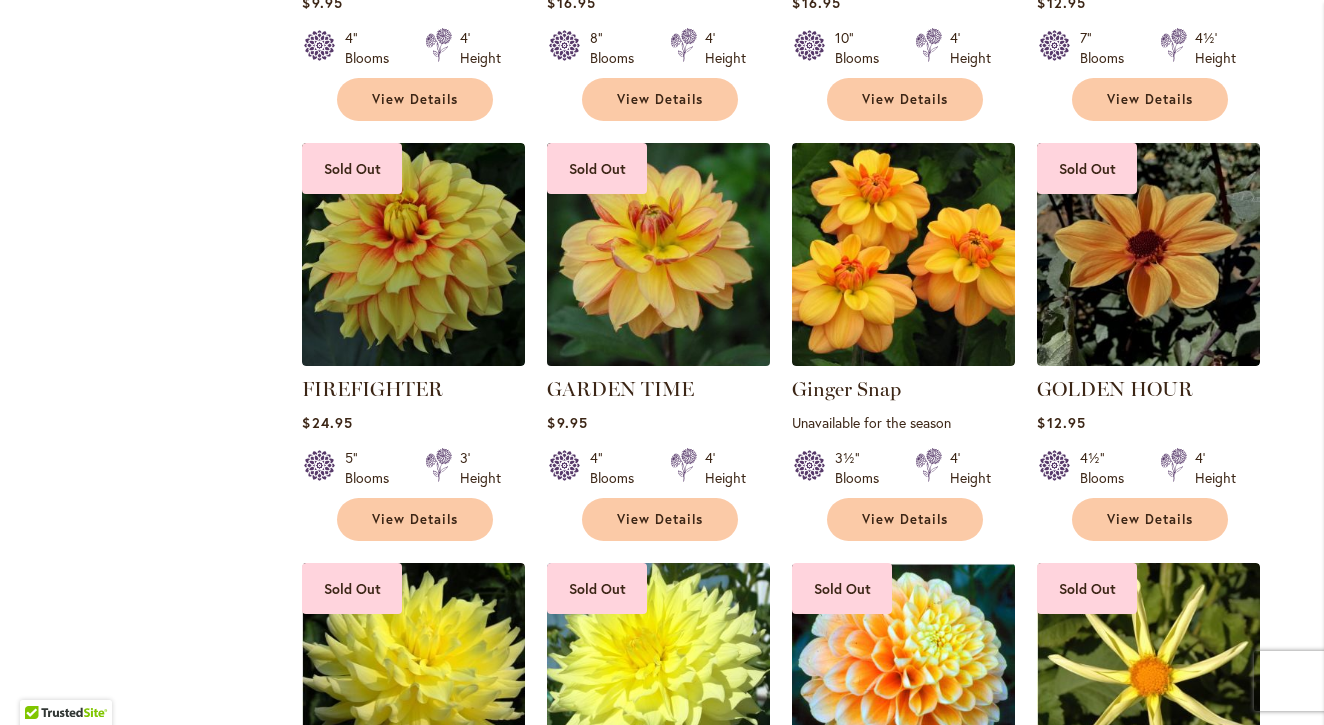 click at bounding box center [659, 254] 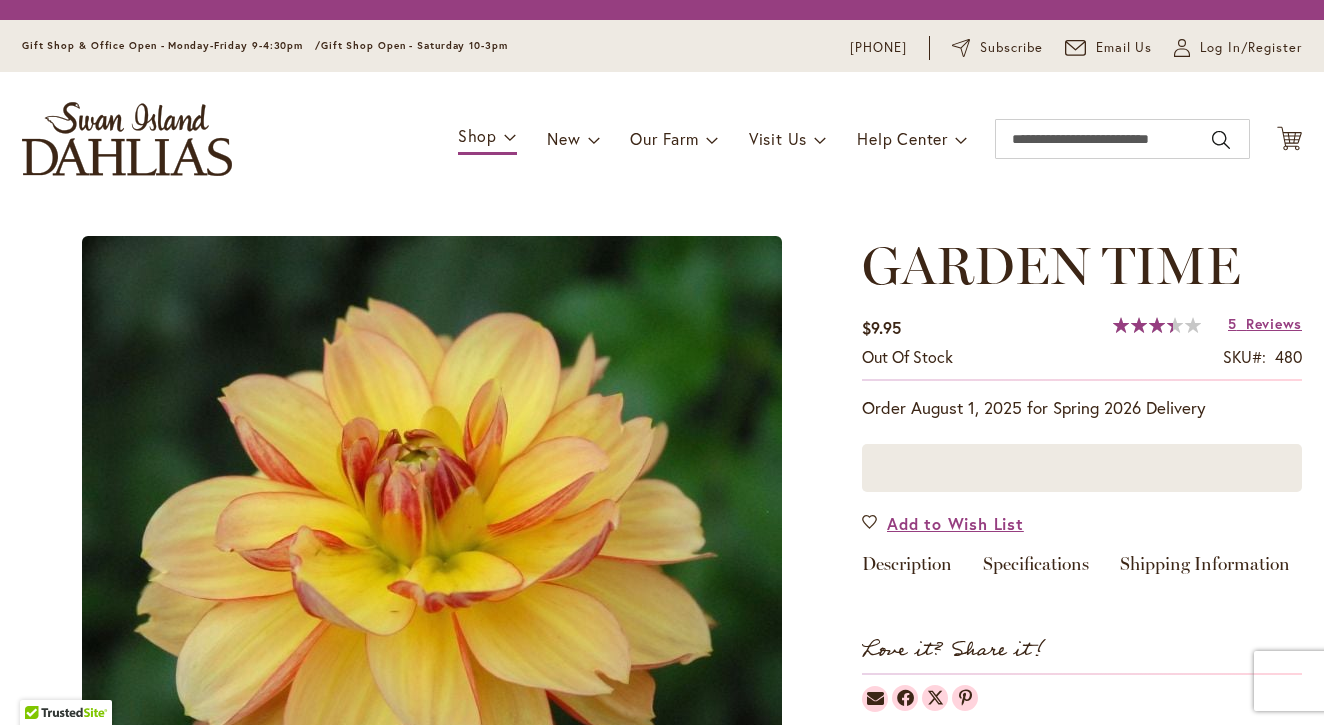 scroll, scrollTop: 0, scrollLeft: 0, axis: both 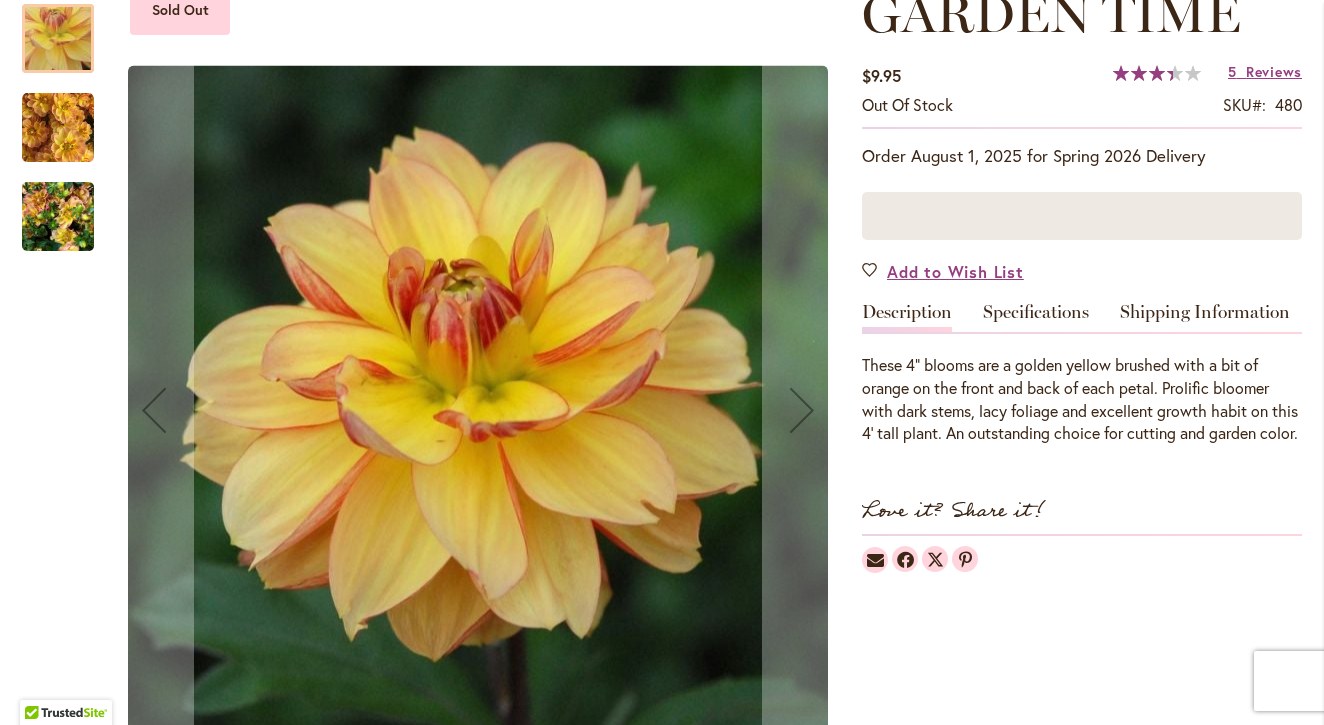 click at bounding box center [58, 128] 